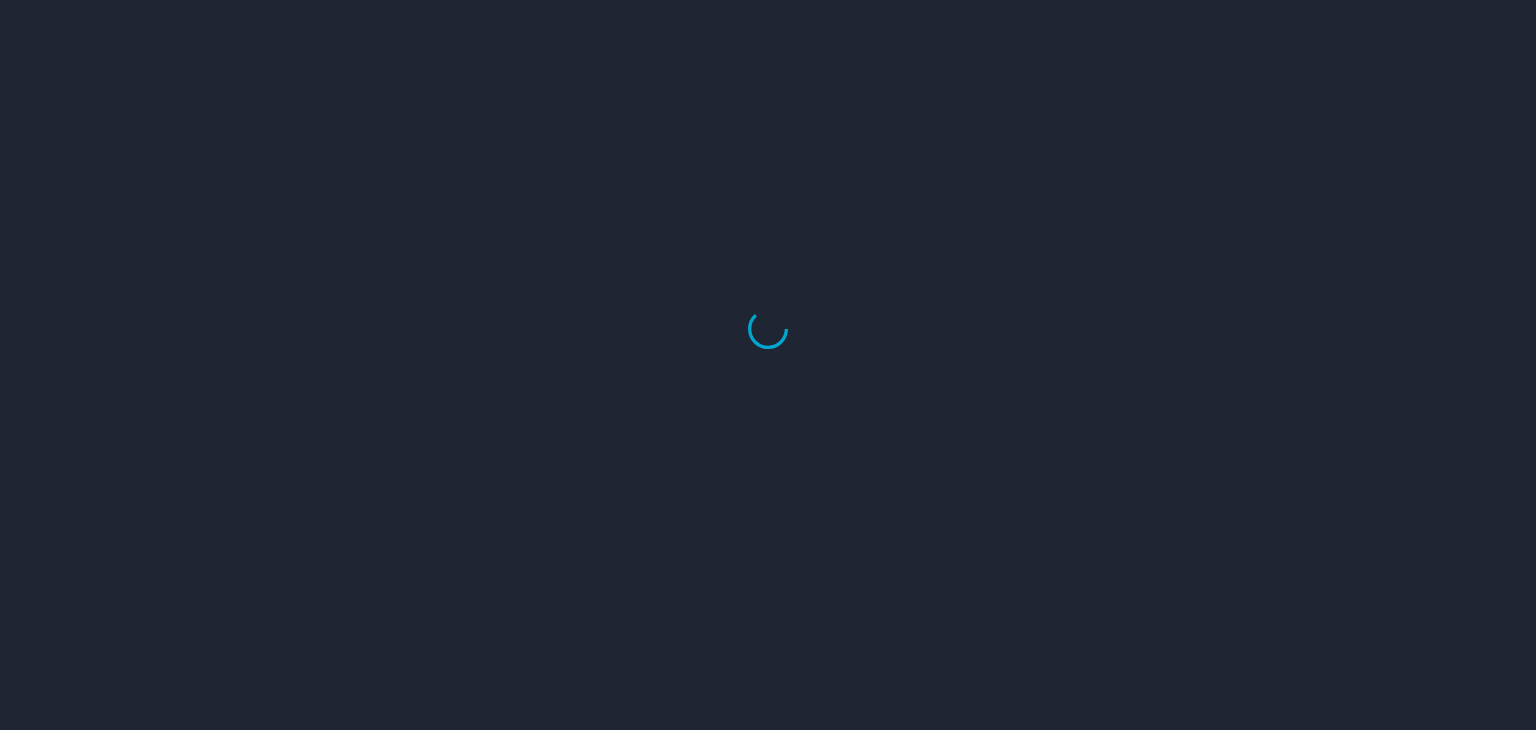 scroll, scrollTop: 0, scrollLeft: 0, axis: both 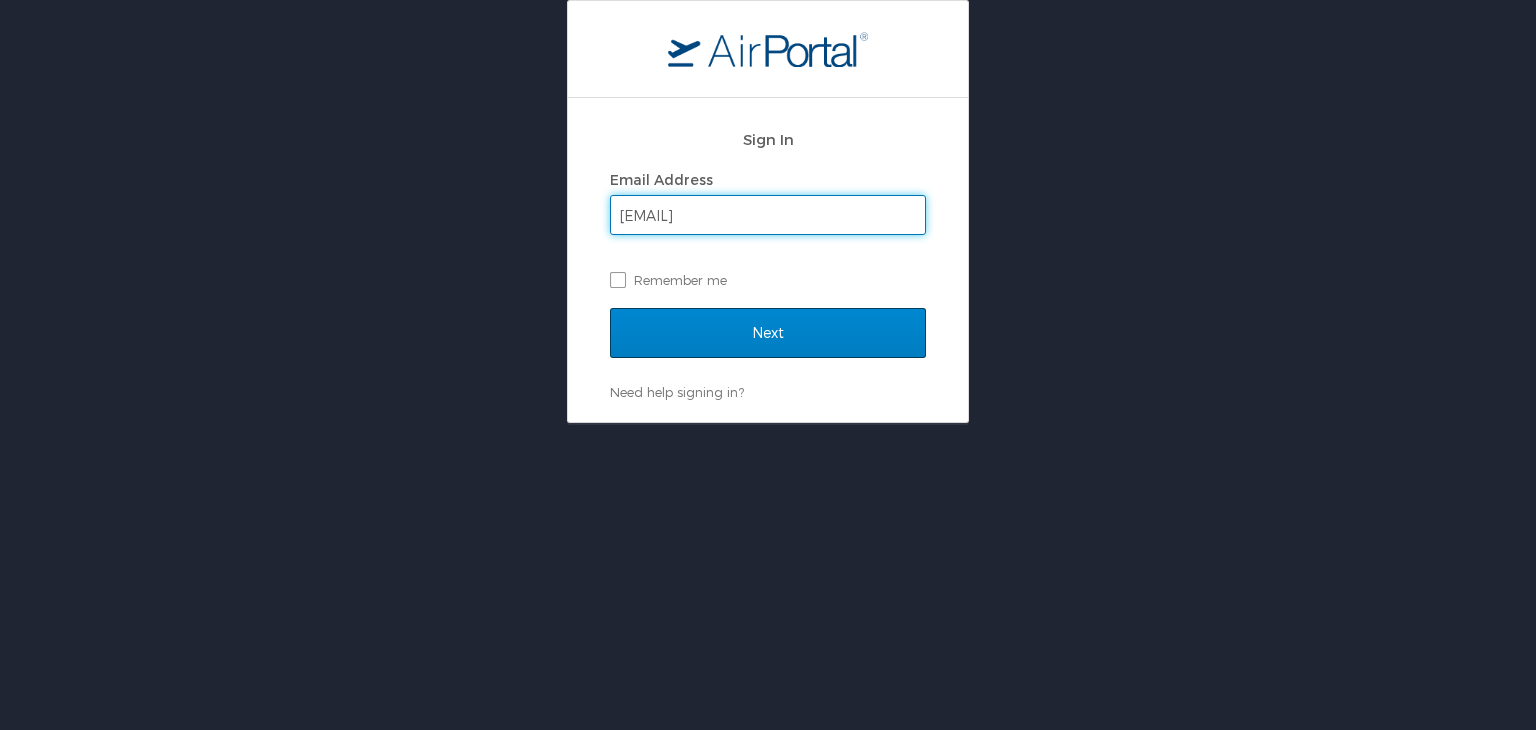 type on "[EMAIL]" 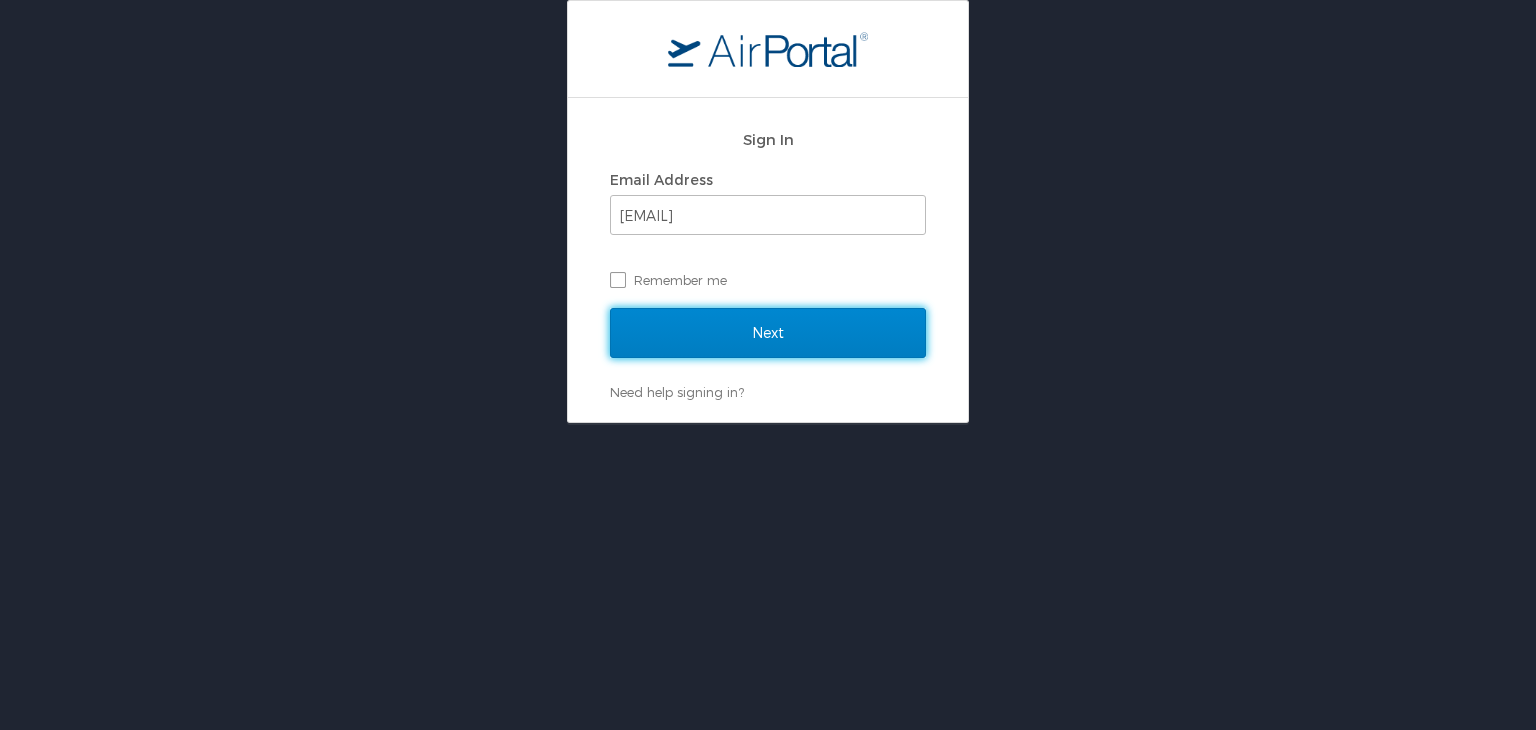 click on "Next" at bounding box center [768, 333] 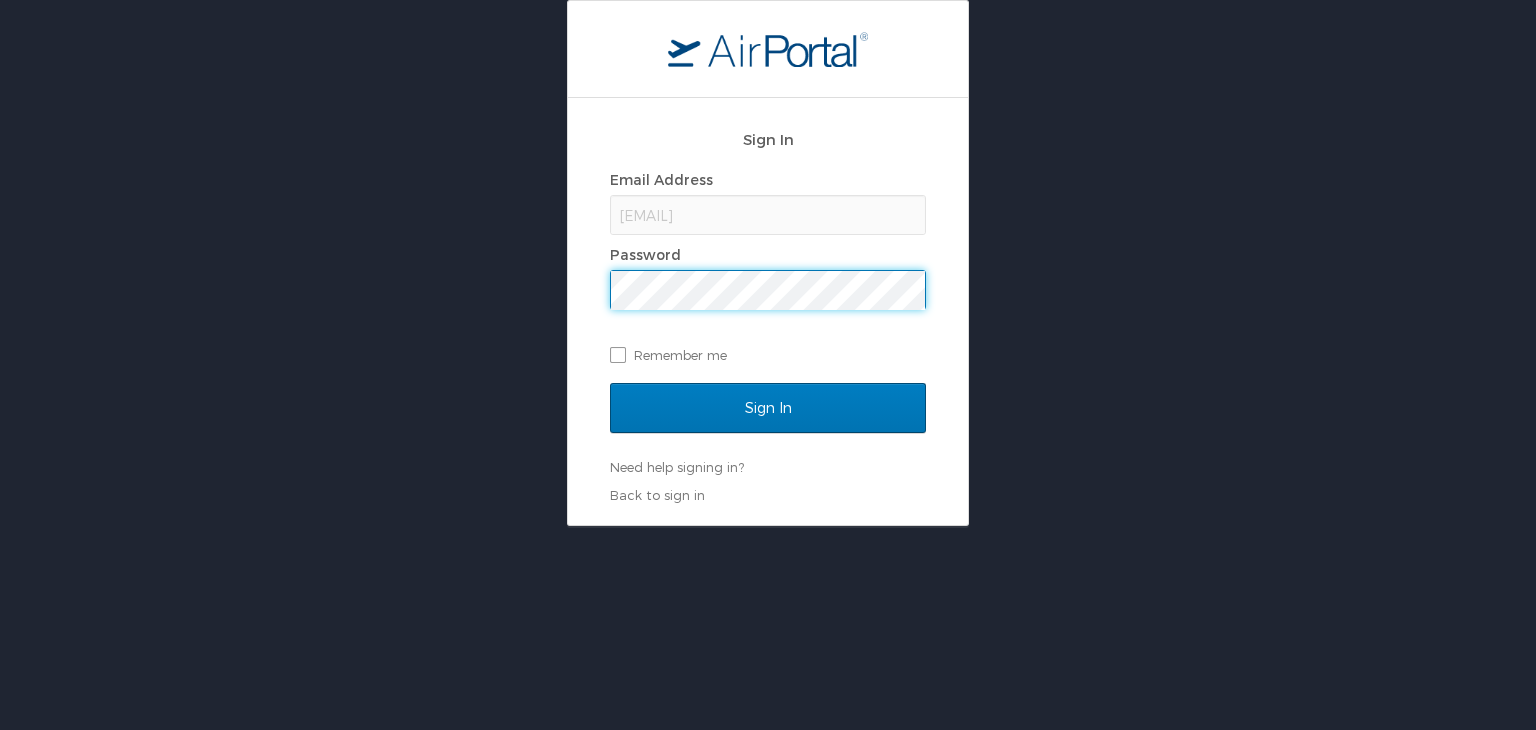 scroll, scrollTop: 0, scrollLeft: 0, axis: both 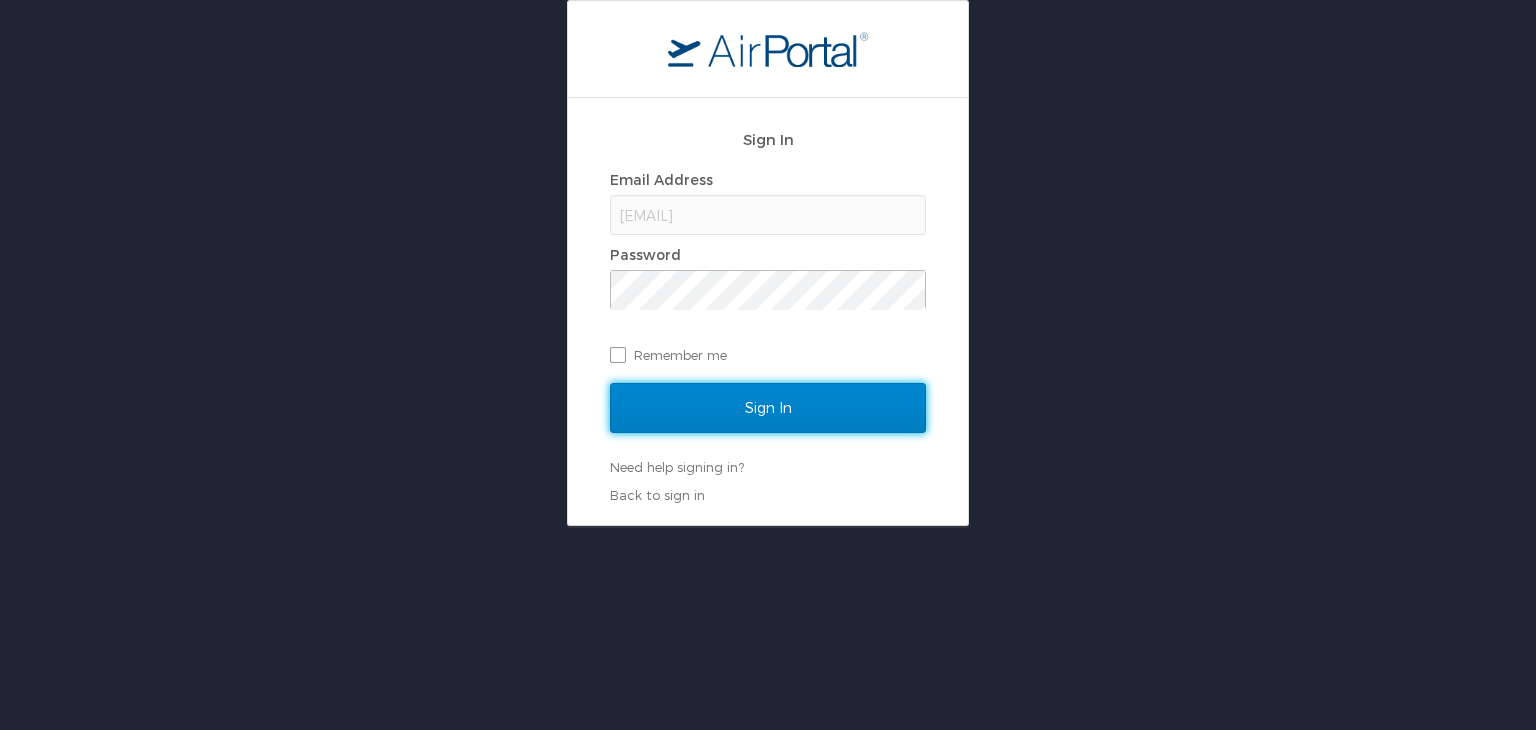 click on "Sign In" at bounding box center (768, 408) 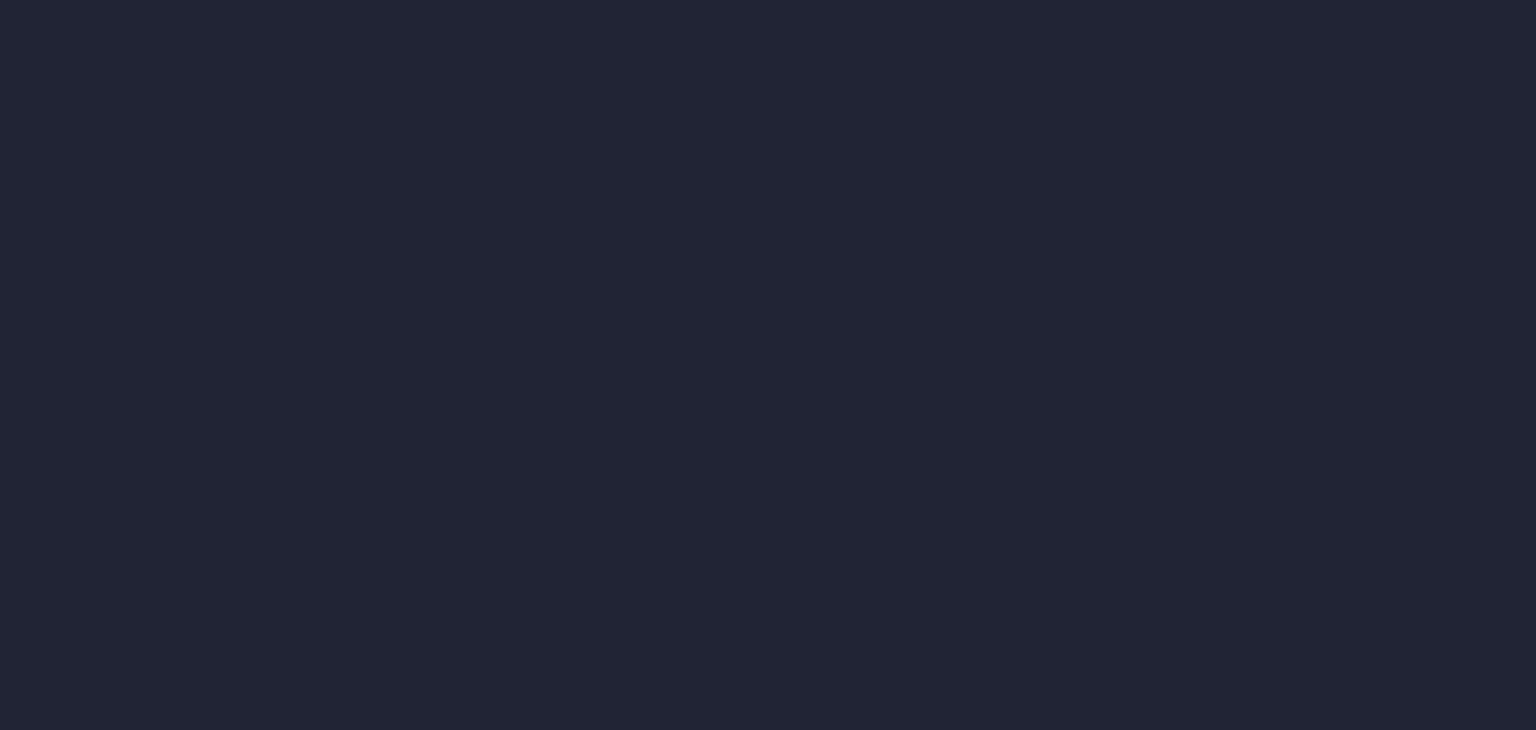 scroll, scrollTop: 0, scrollLeft: 0, axis: both 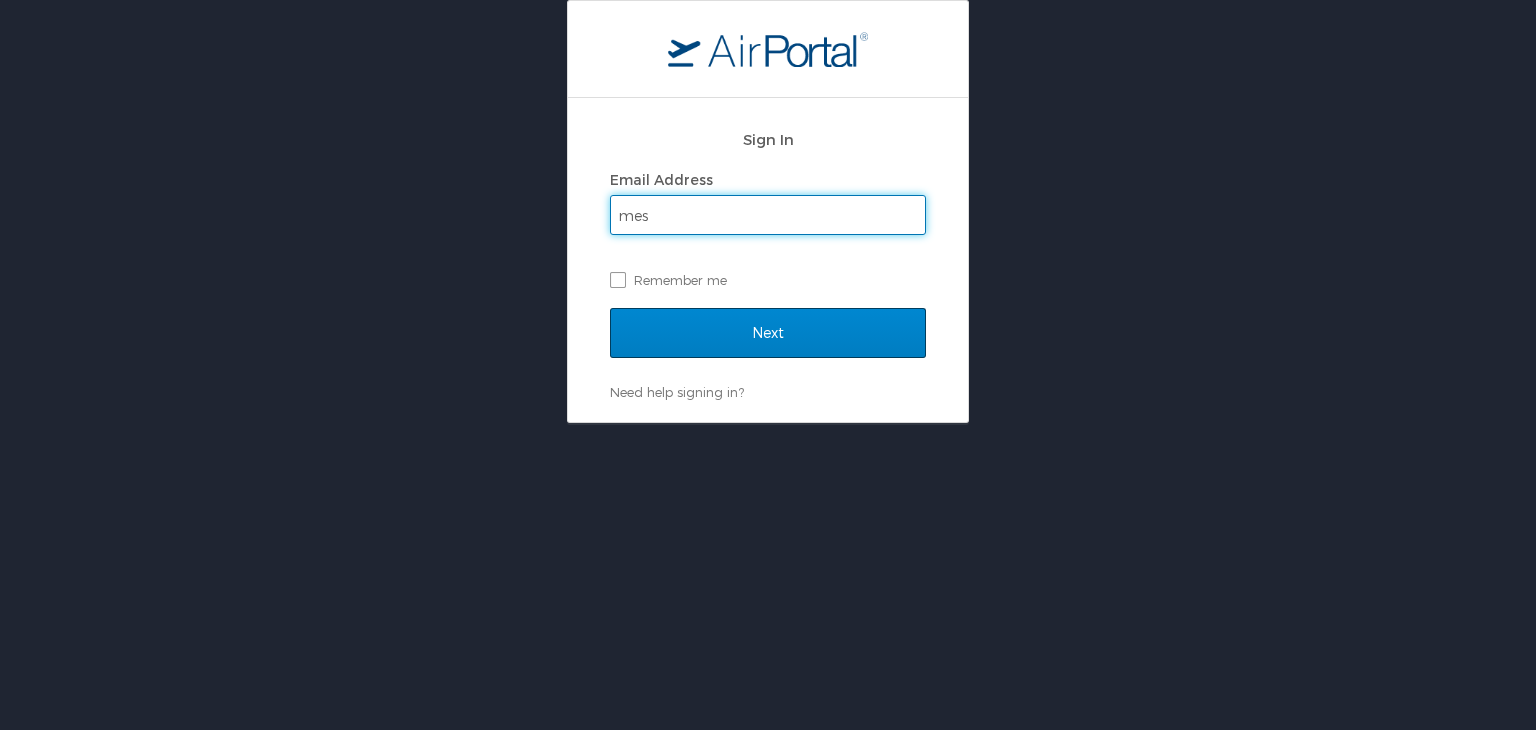 type on "mesdesertblacktail@gmail.com" 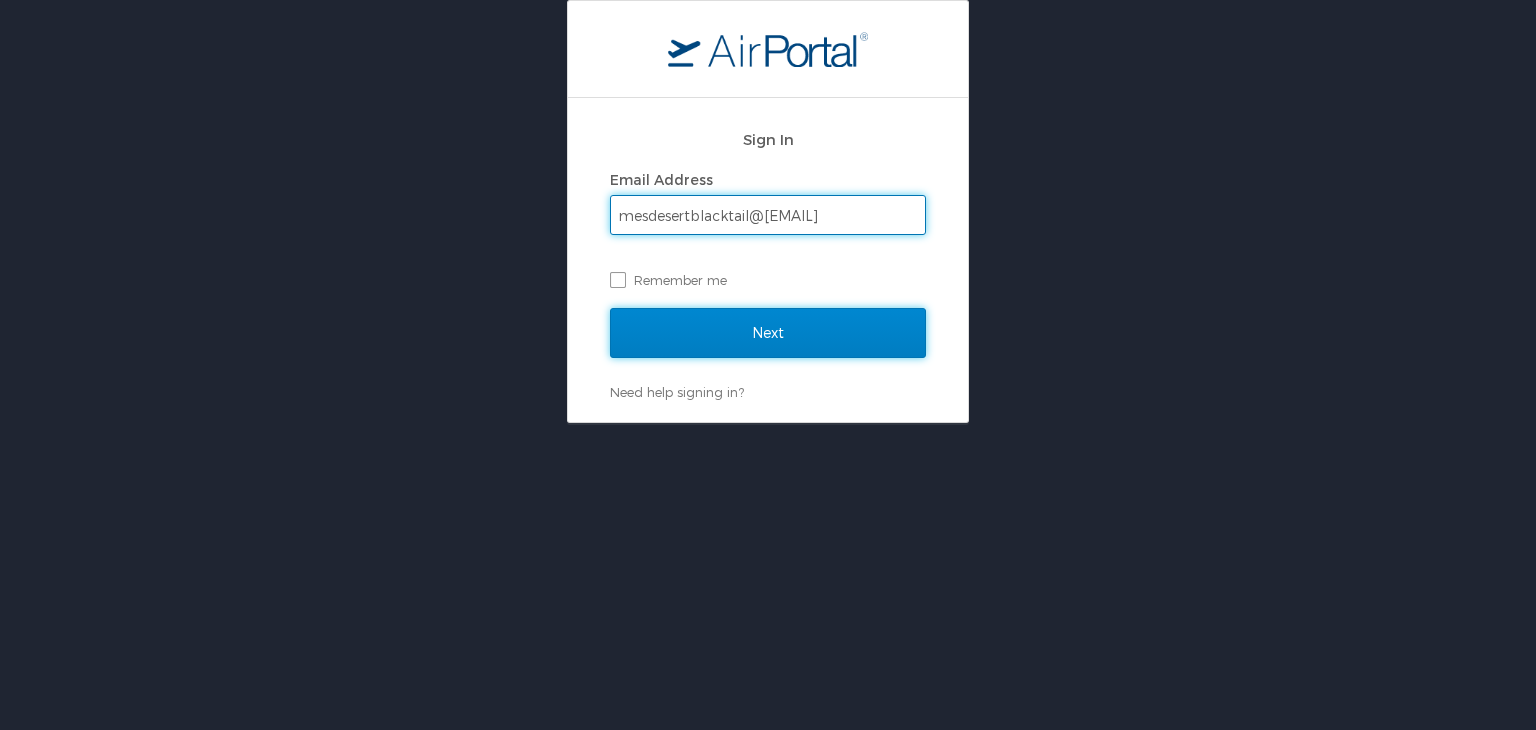click on "Next" at bounding box center (768, 333) 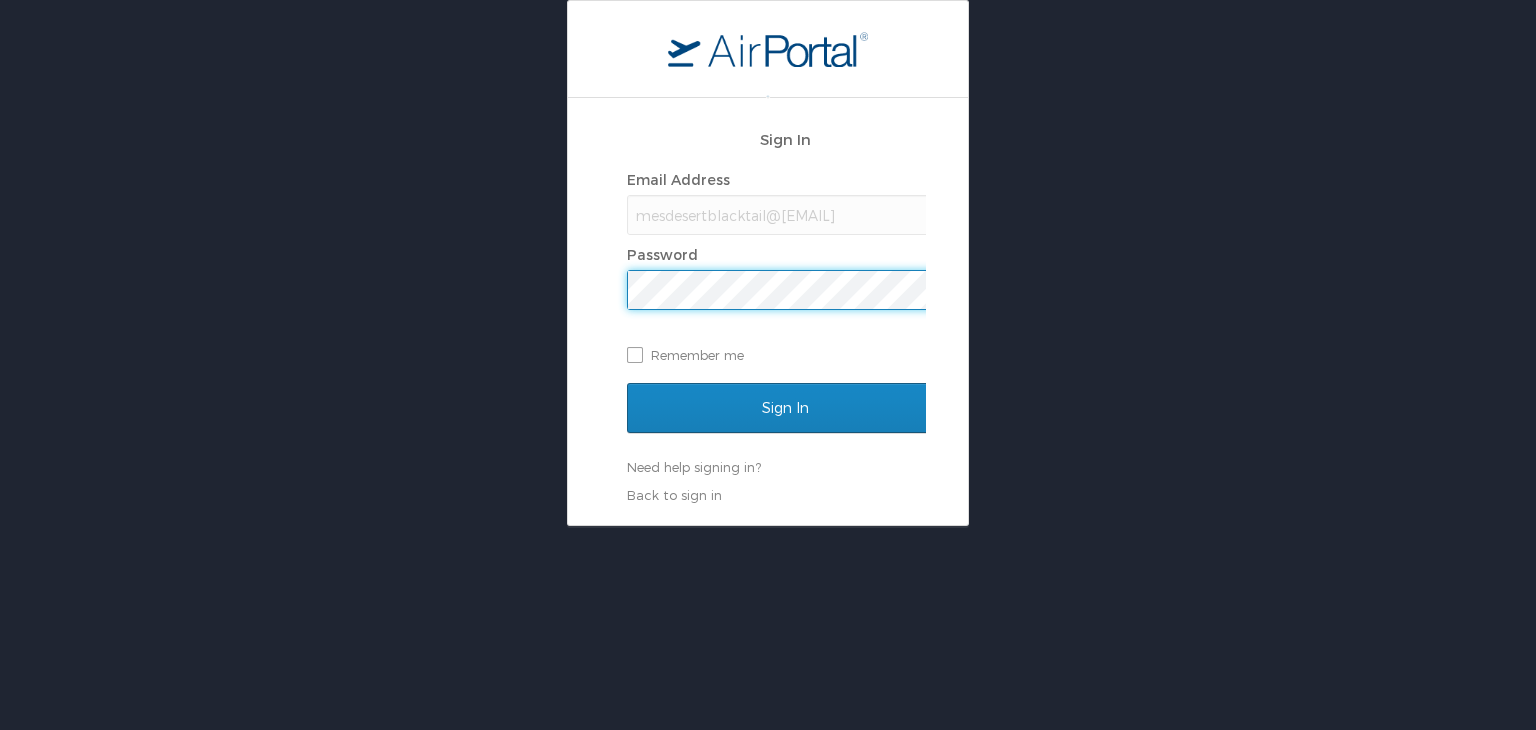 scroll, scrollTop: 0, scrollLeft: 0, axis: both 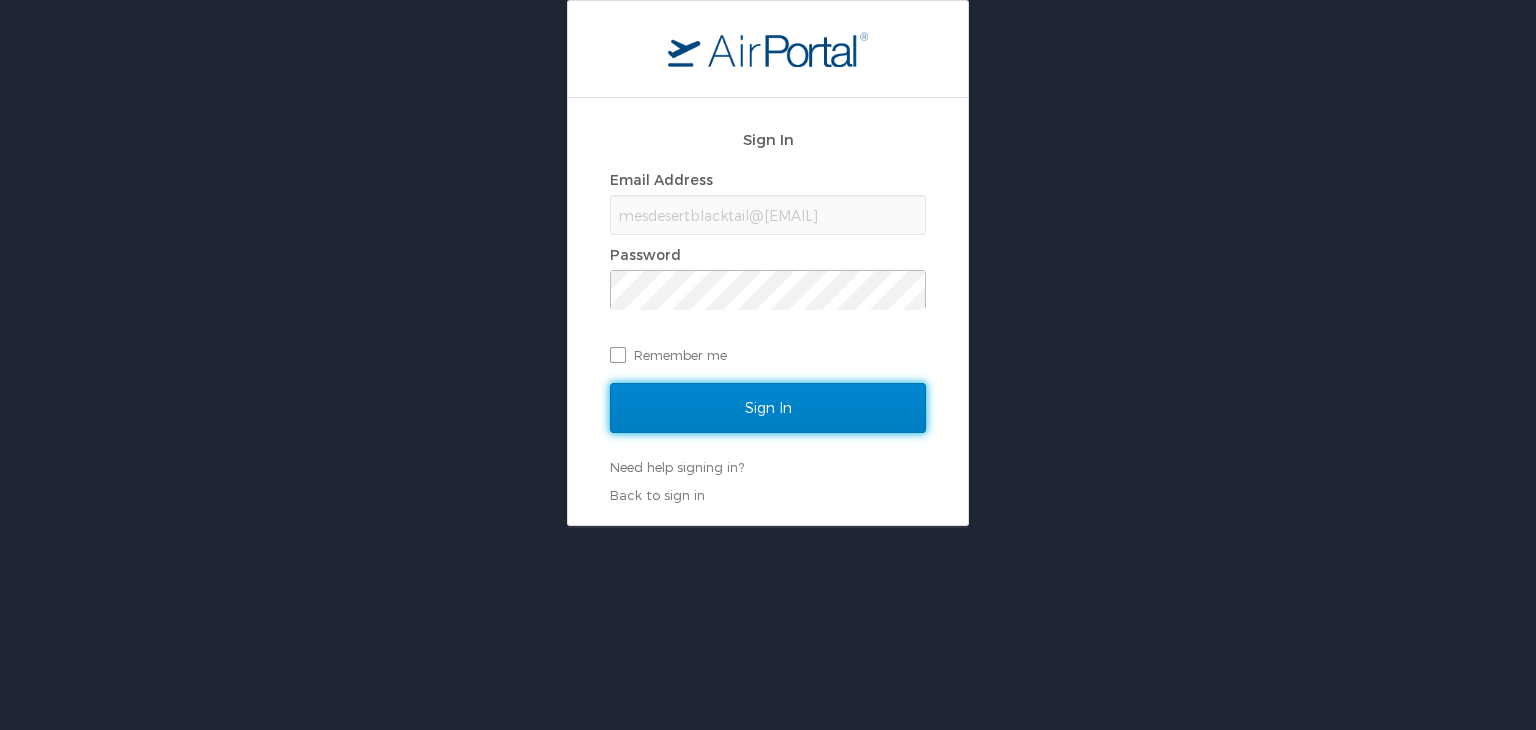 click on "Sign In" at bounding box center (768, 408) 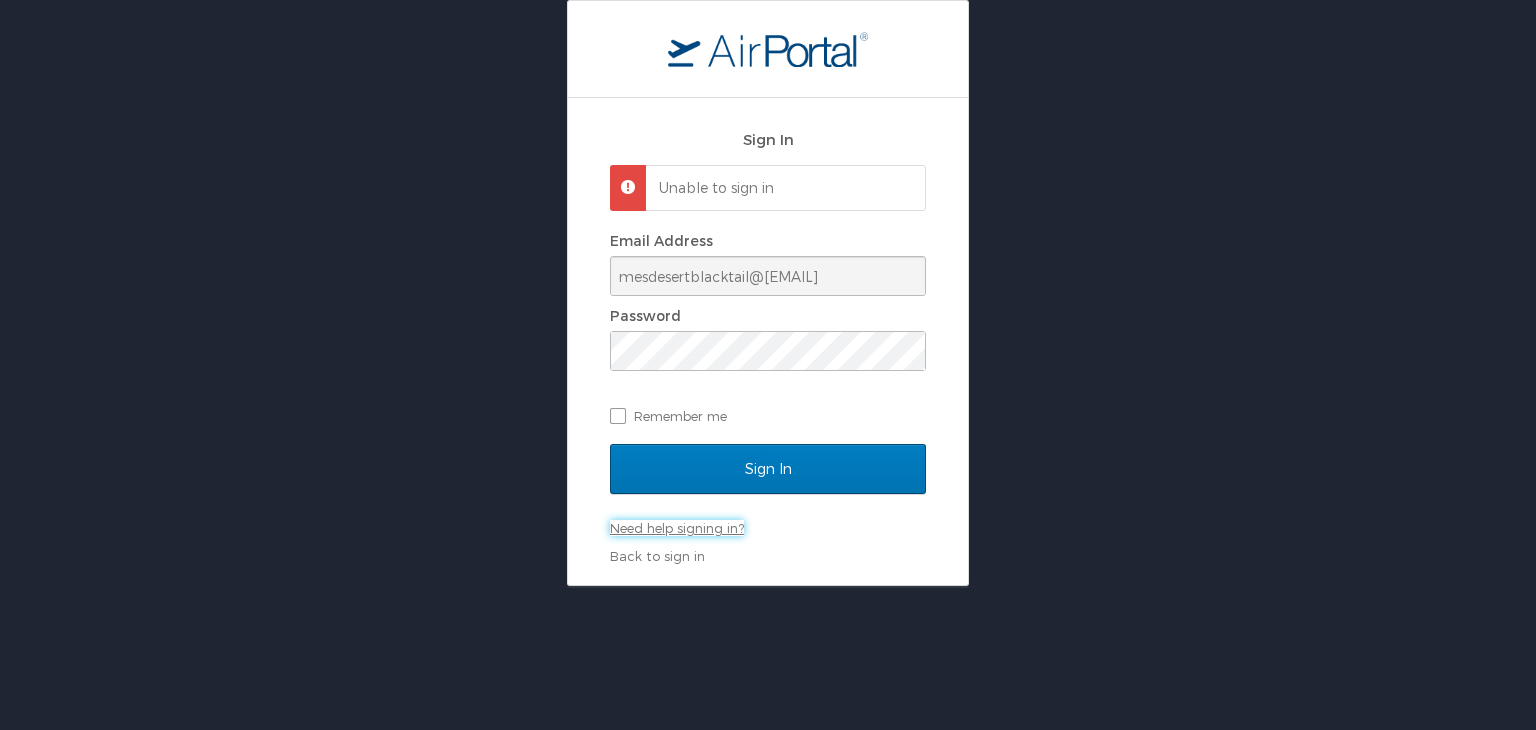 click on "Need help signing in?" at bounding box center (677, 528) 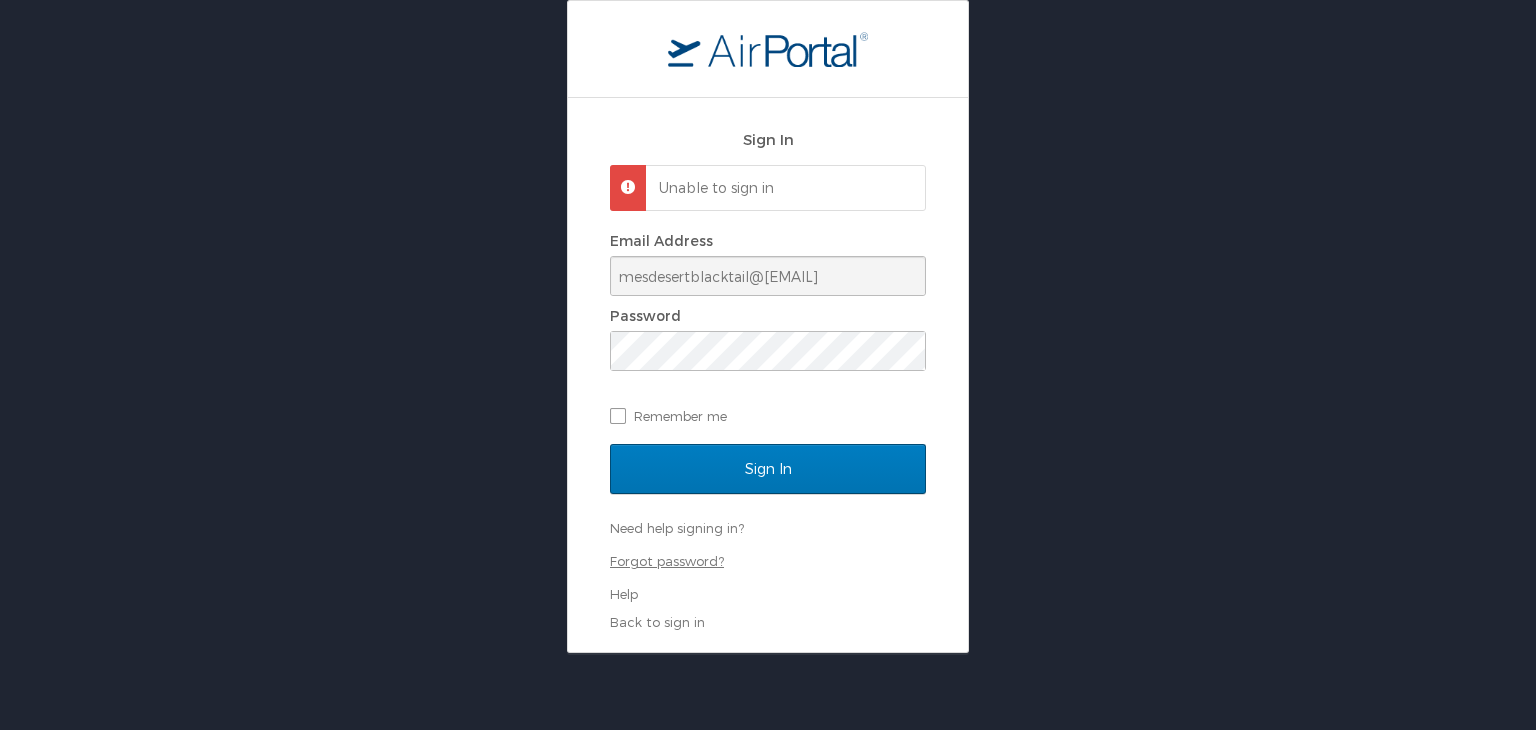 click on "Forgot password?" at bounding box center [667, 561] 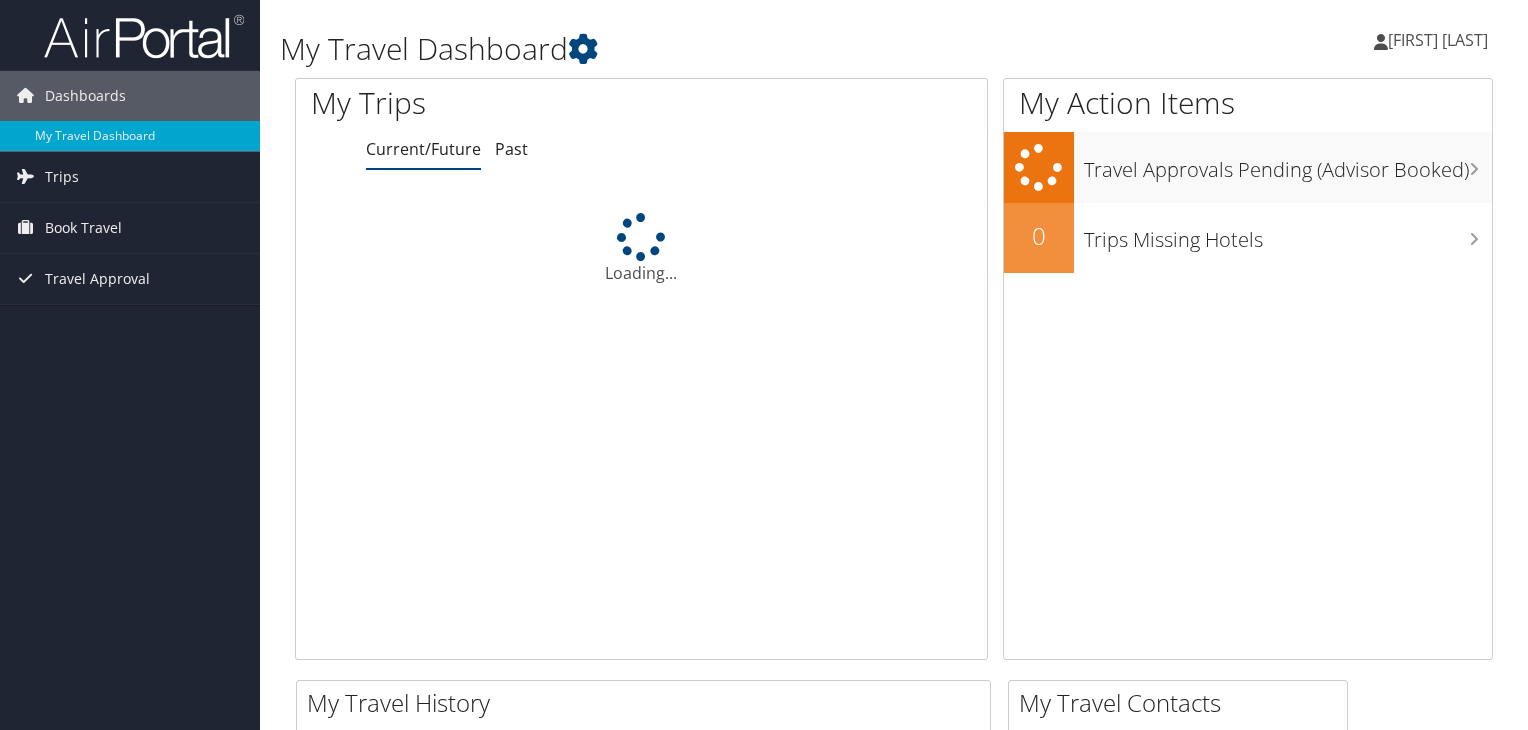 scroll, scrollTop: 0, scrollLeft: 0, axis: both 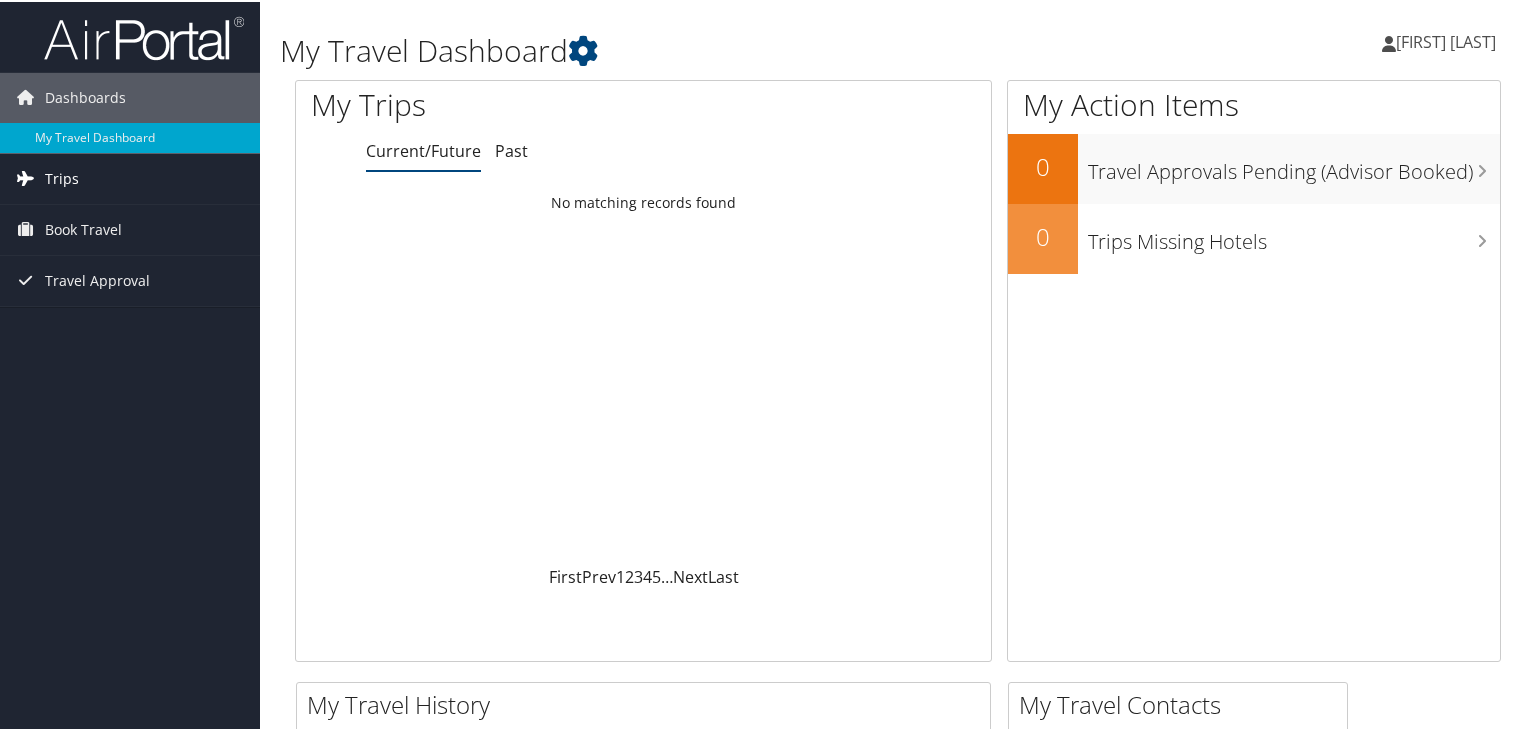 click on "Trips" at bounding box center [62, 177] 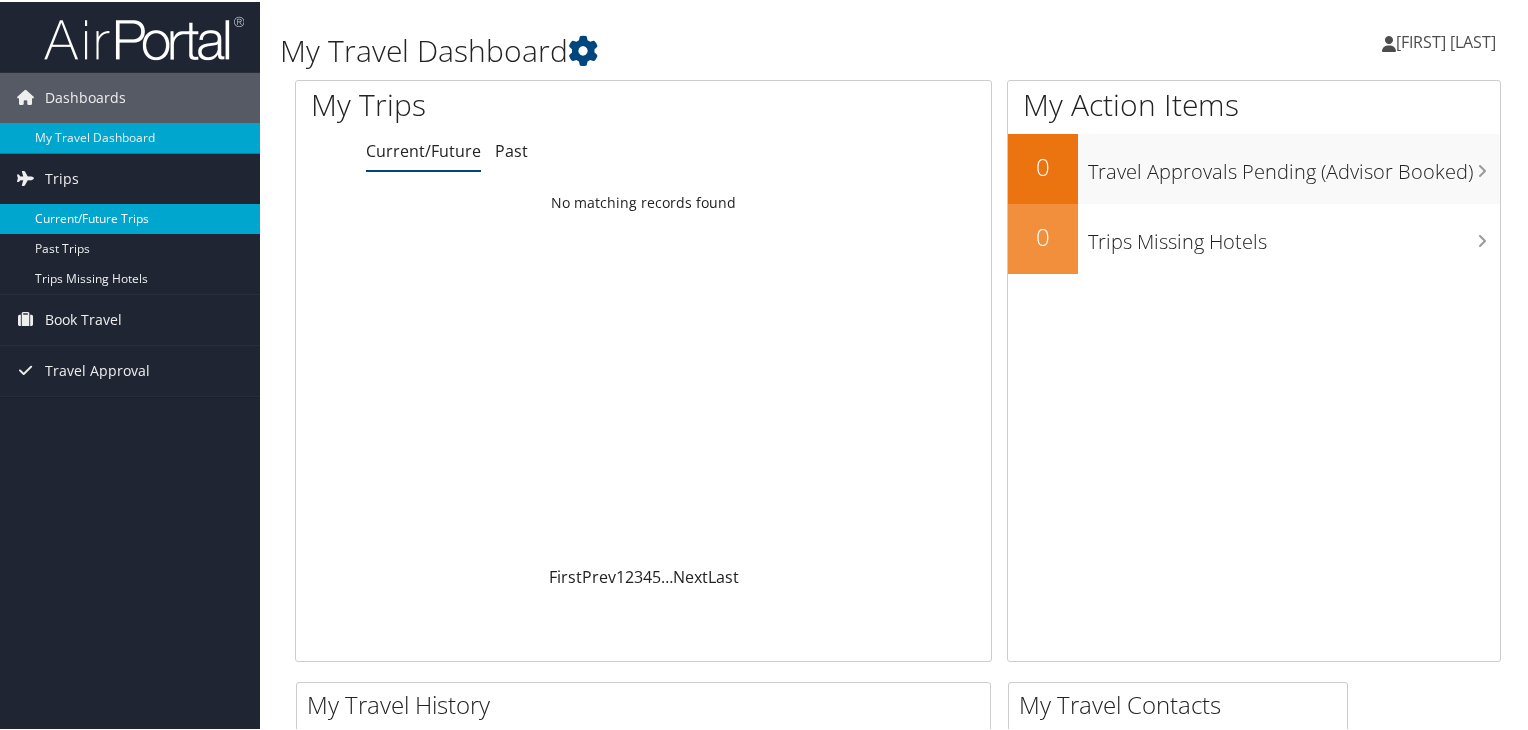 click on "Current/Future Trips" at bounding box center (130, 217) 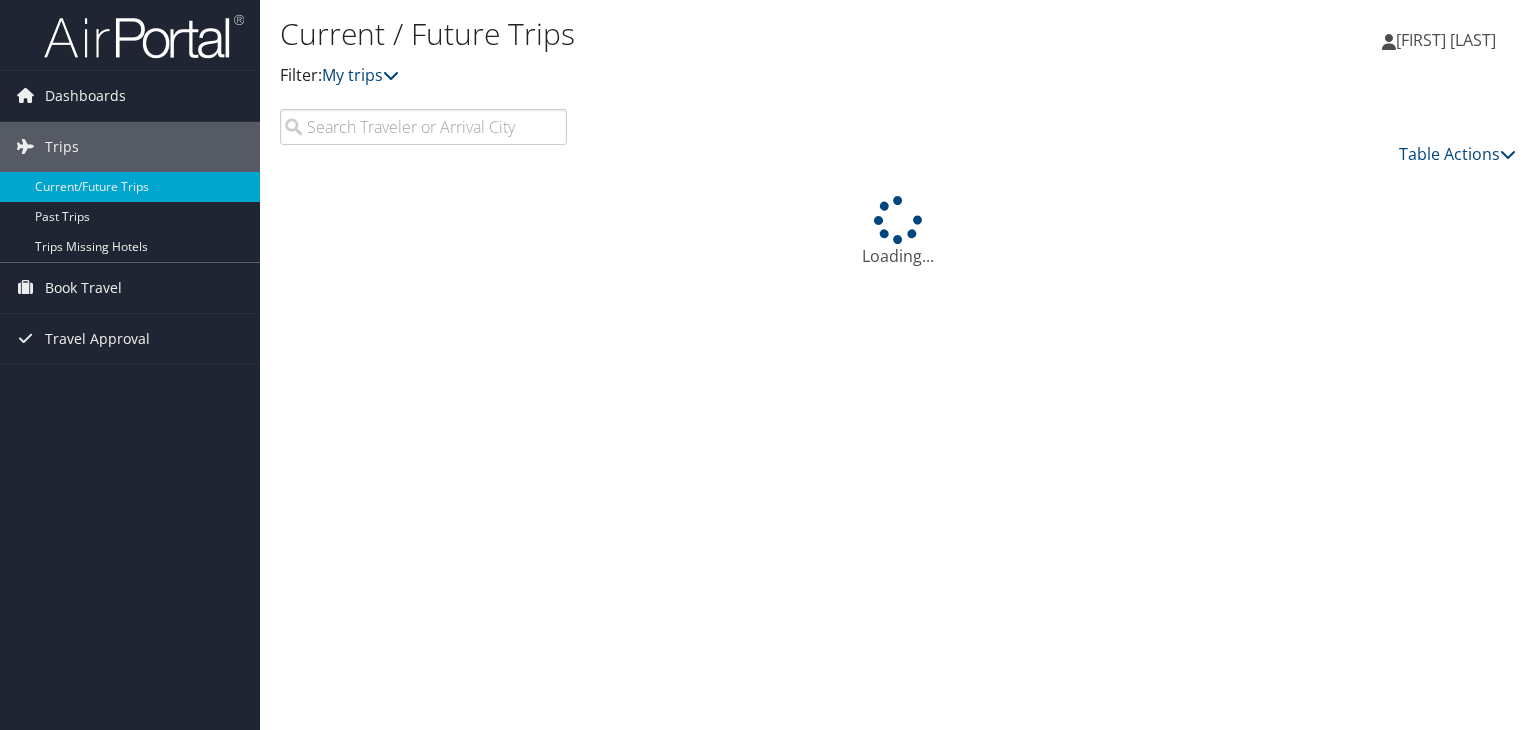 scroll, scrollTop: 0, scrollLeft: 0, axis: both 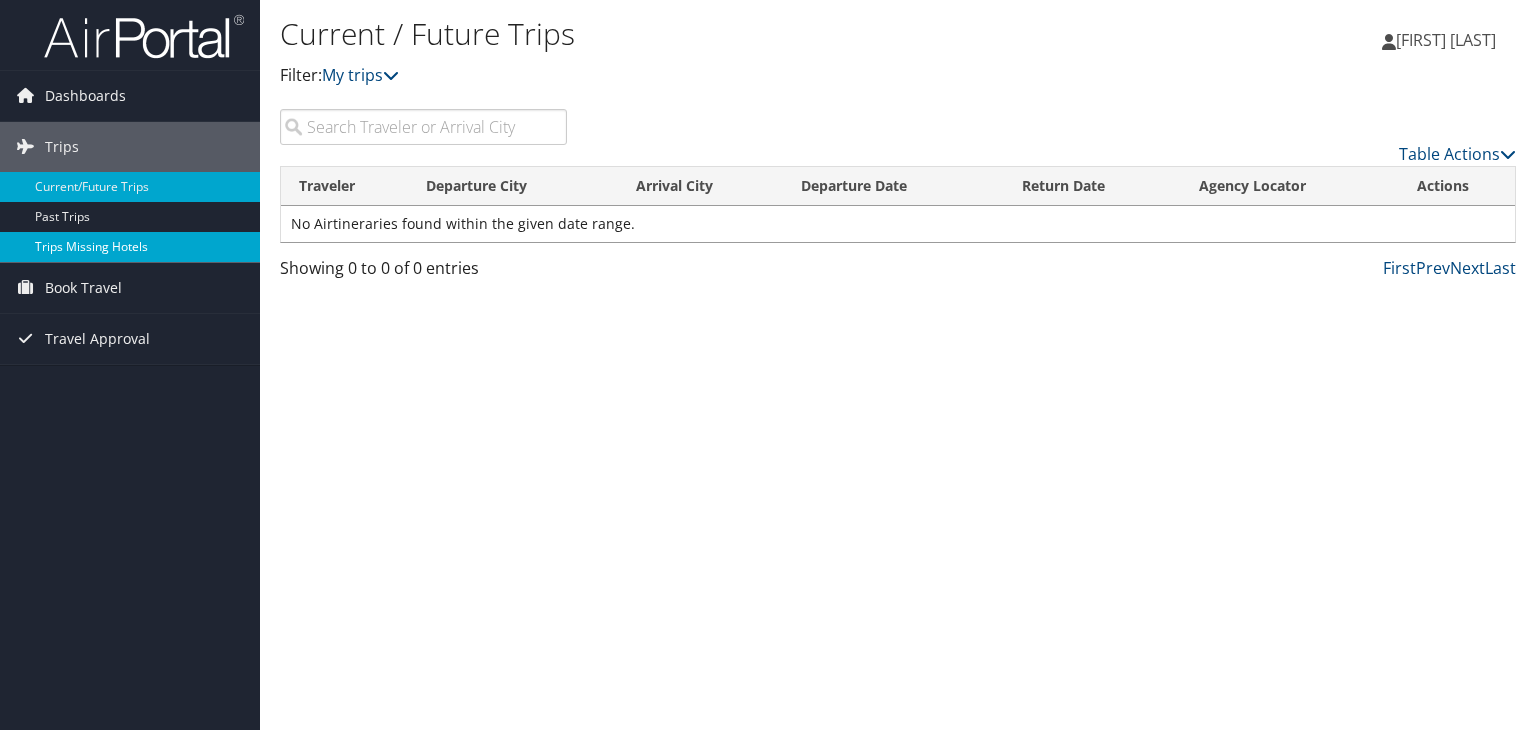 click on "Trips Missing Hotels" at bounding box center [130, 247] 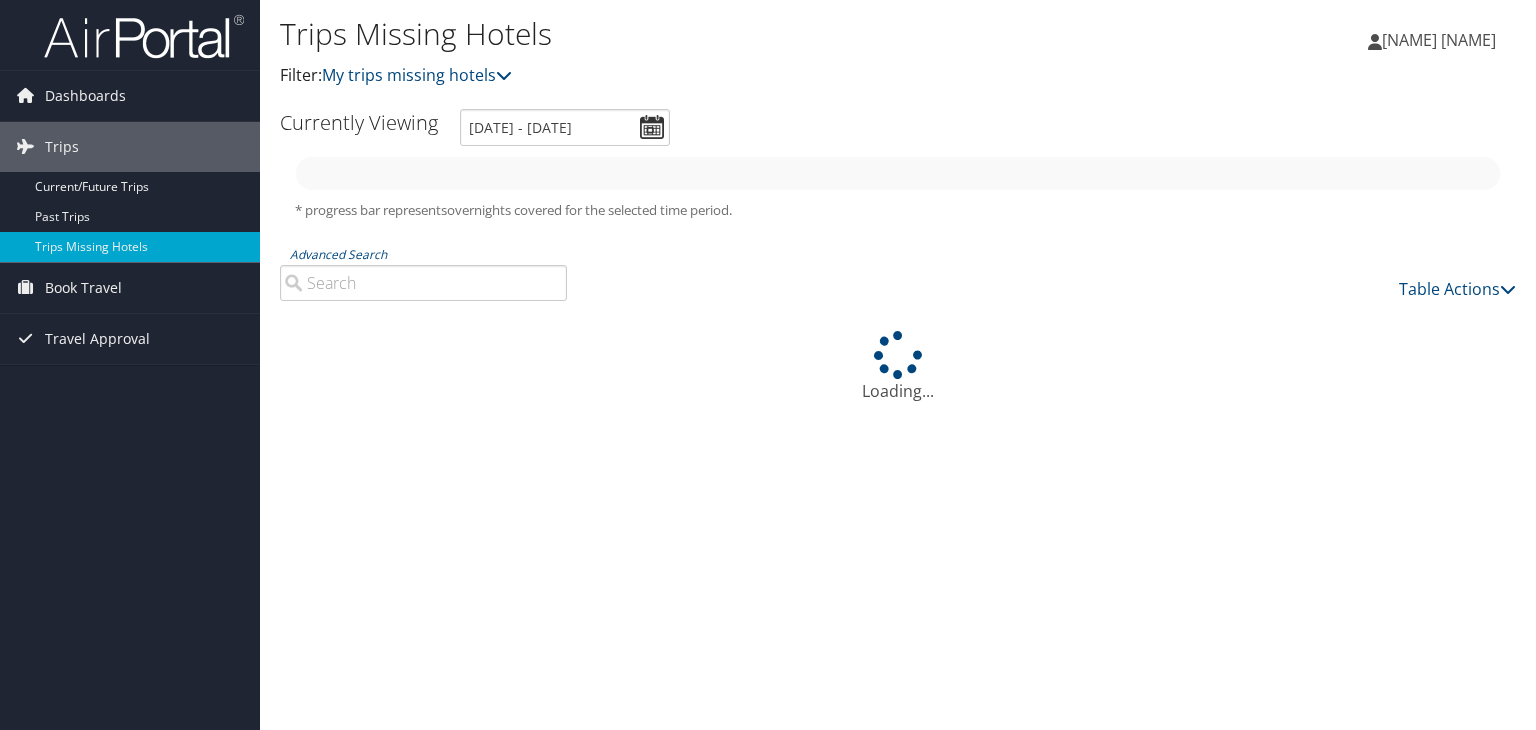 scroll, scrollTop: 0, scrollLeft: 0, axis: both 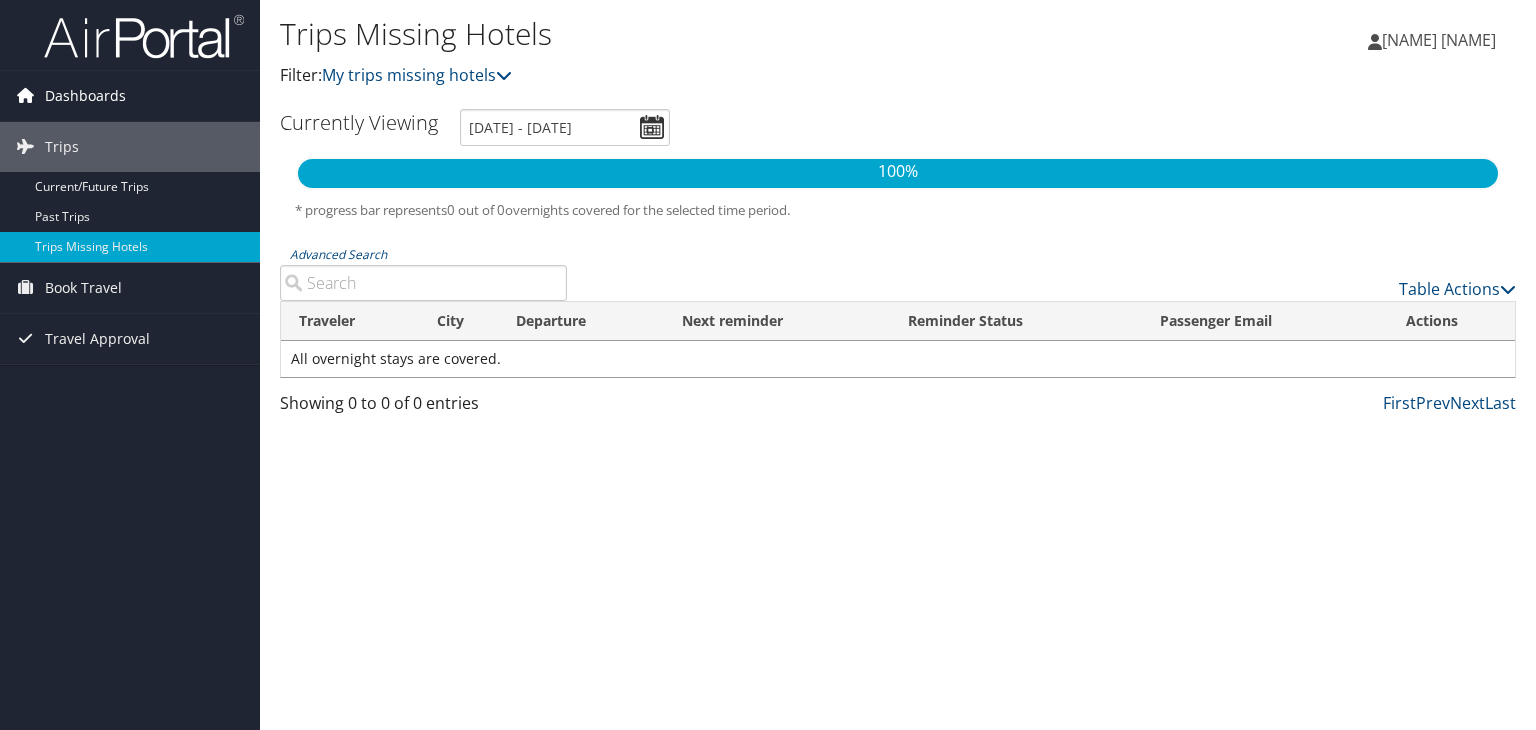 click on "Dashboards" at bounding box center (85, 96) 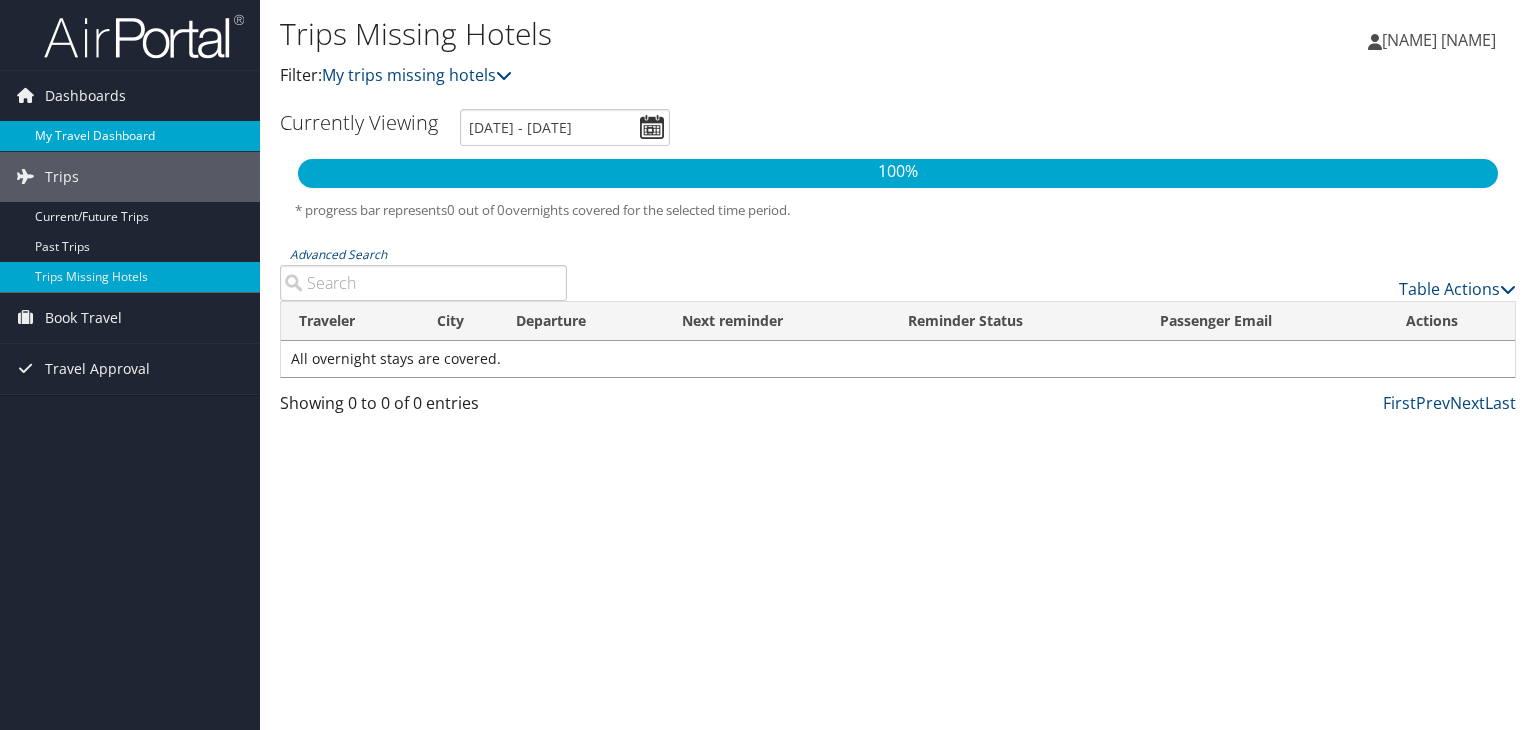 click on "My Travel Dashboard" at bounding box center [130, 136] 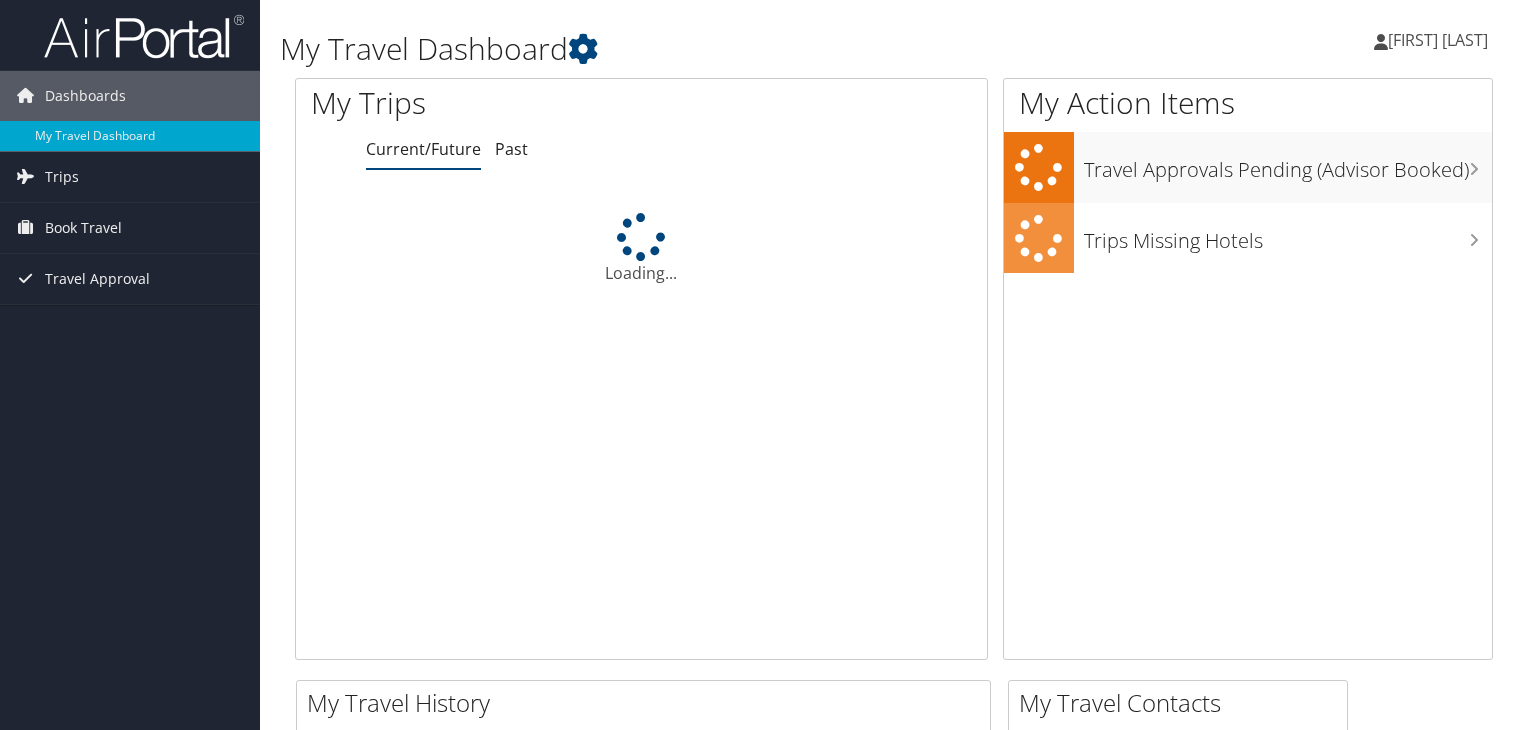 scroll, scrollTop: 0, scrollLeft: 0, axis: both 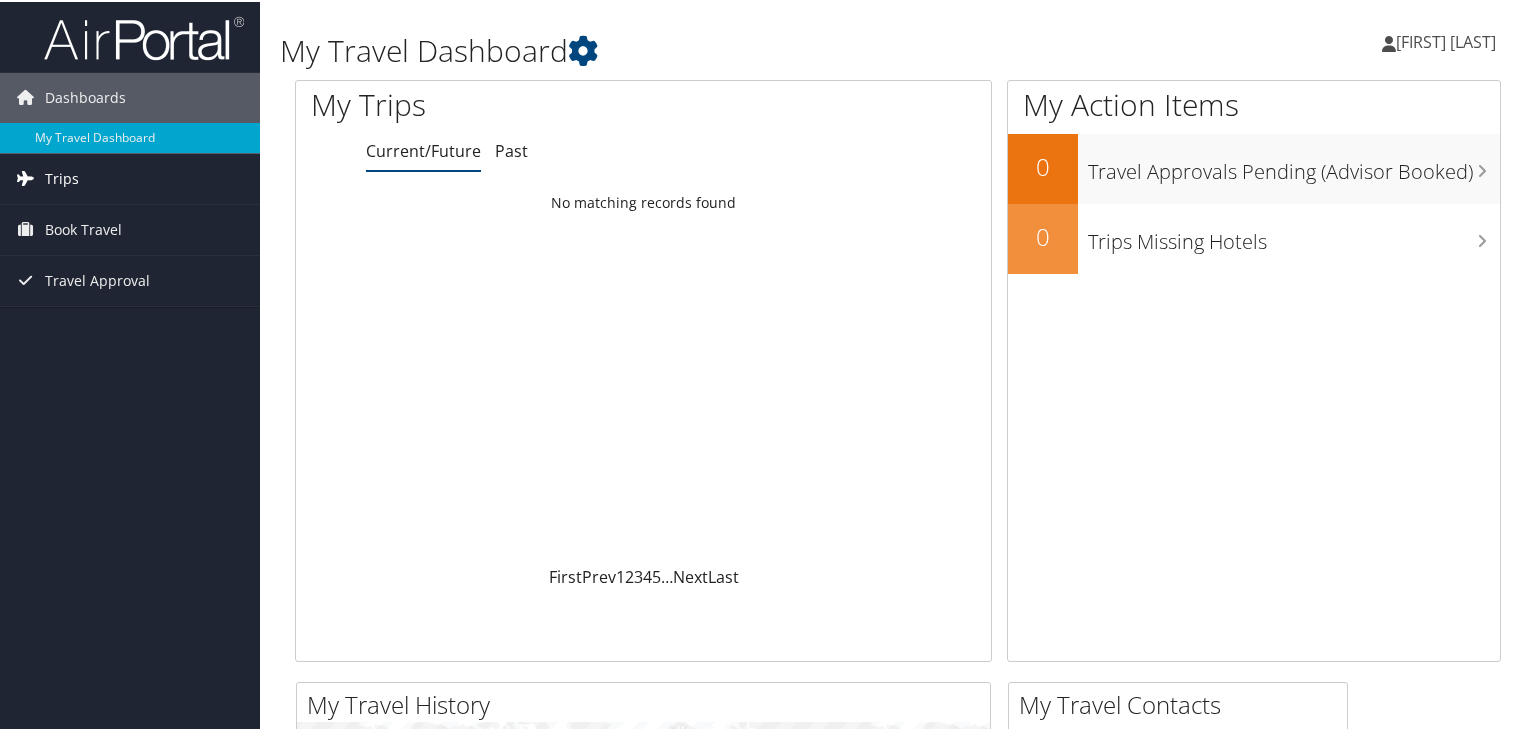 click on "Trips" at bounding box center [62, 177] 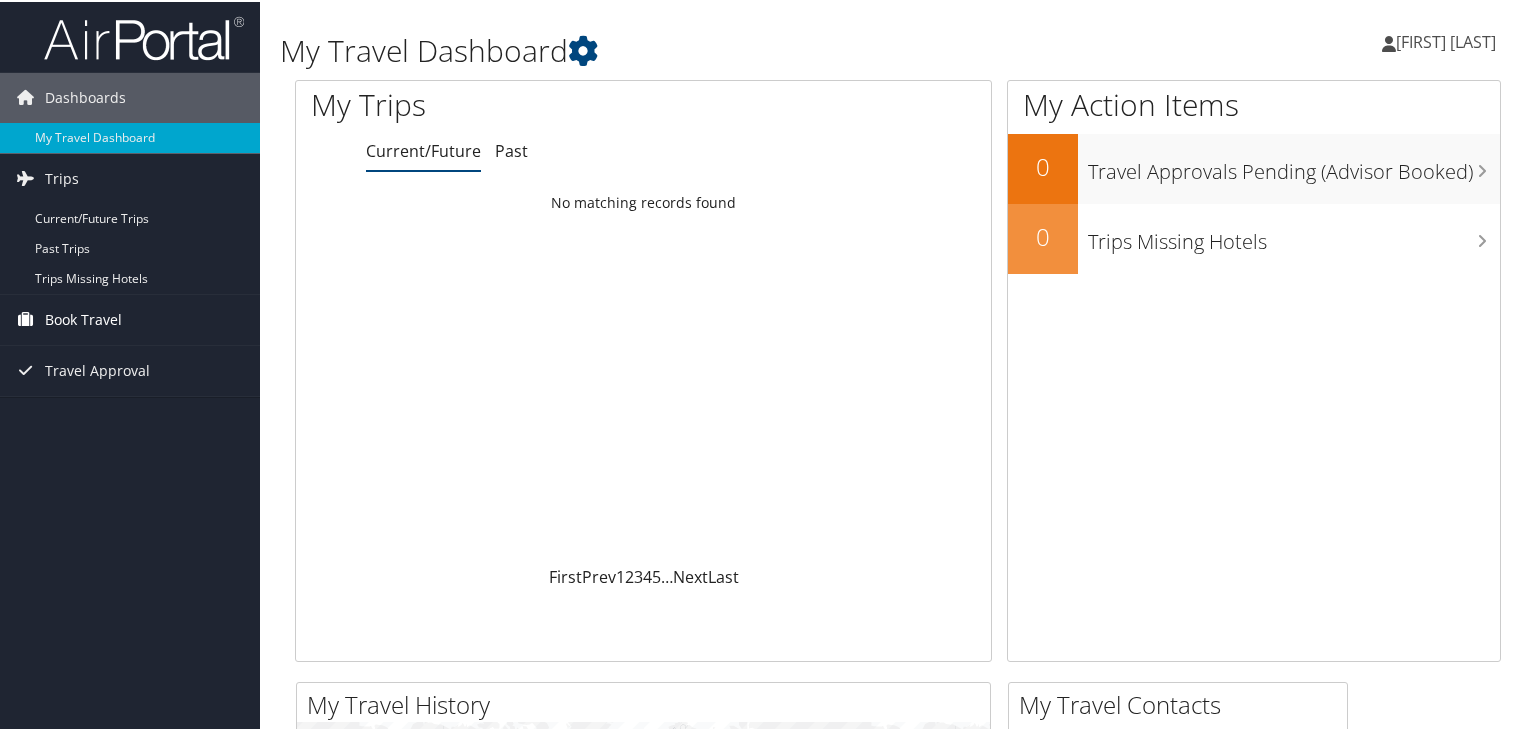 click on "Book Travel" at bounding box center (83, 318) 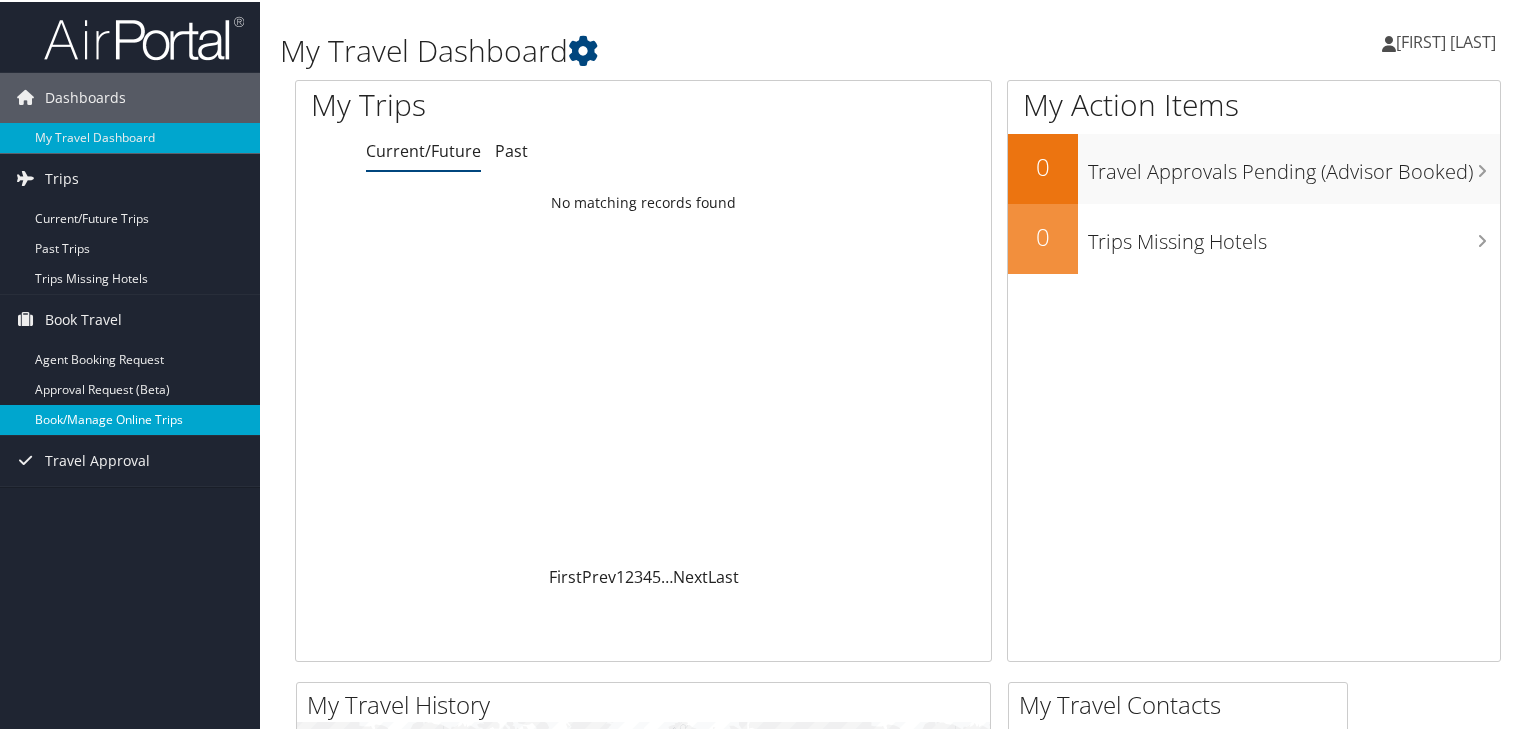 click on "Book/Manage Online Trips" at bounding box center [130, 418] 